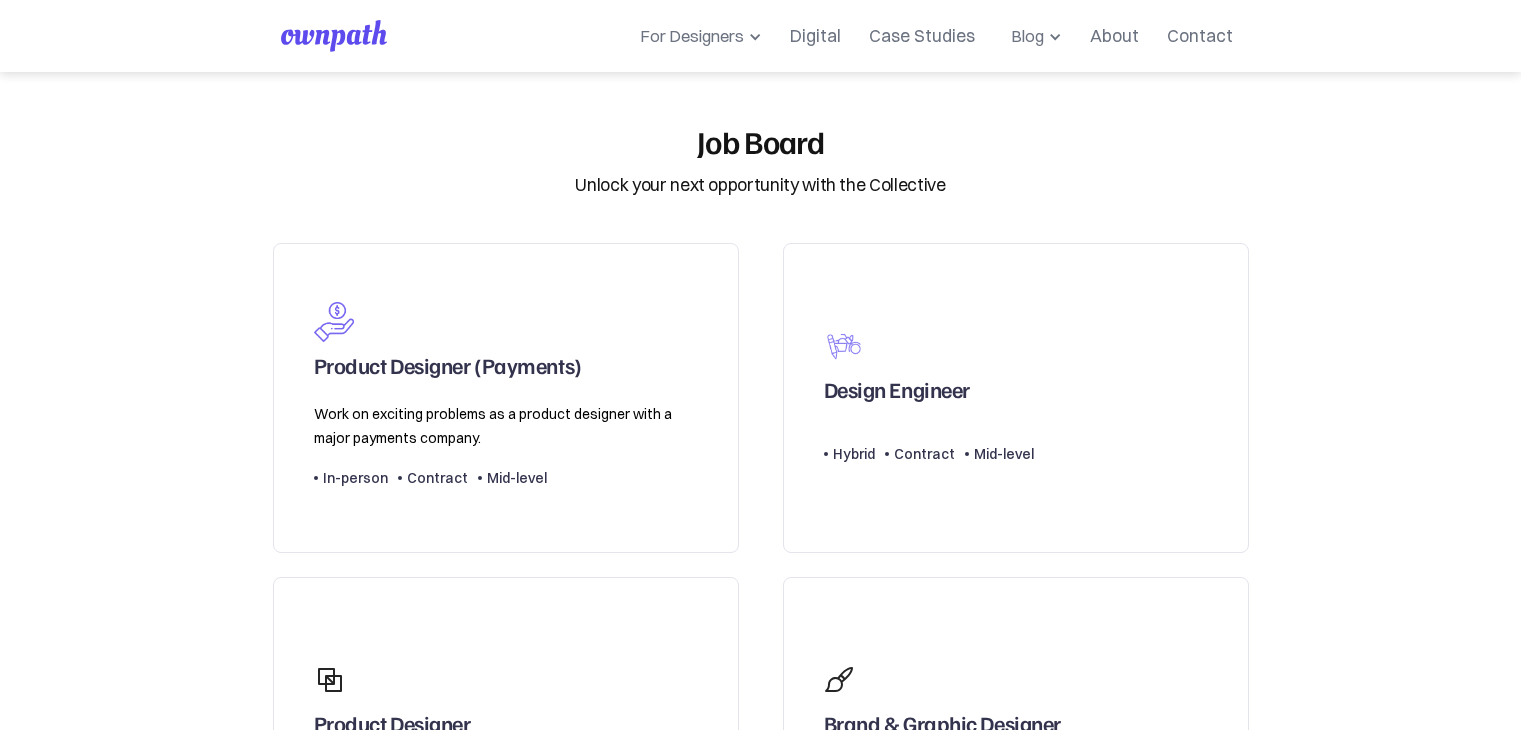 scroll, scrollTop: 0, scrollLeft: 0, axis: both 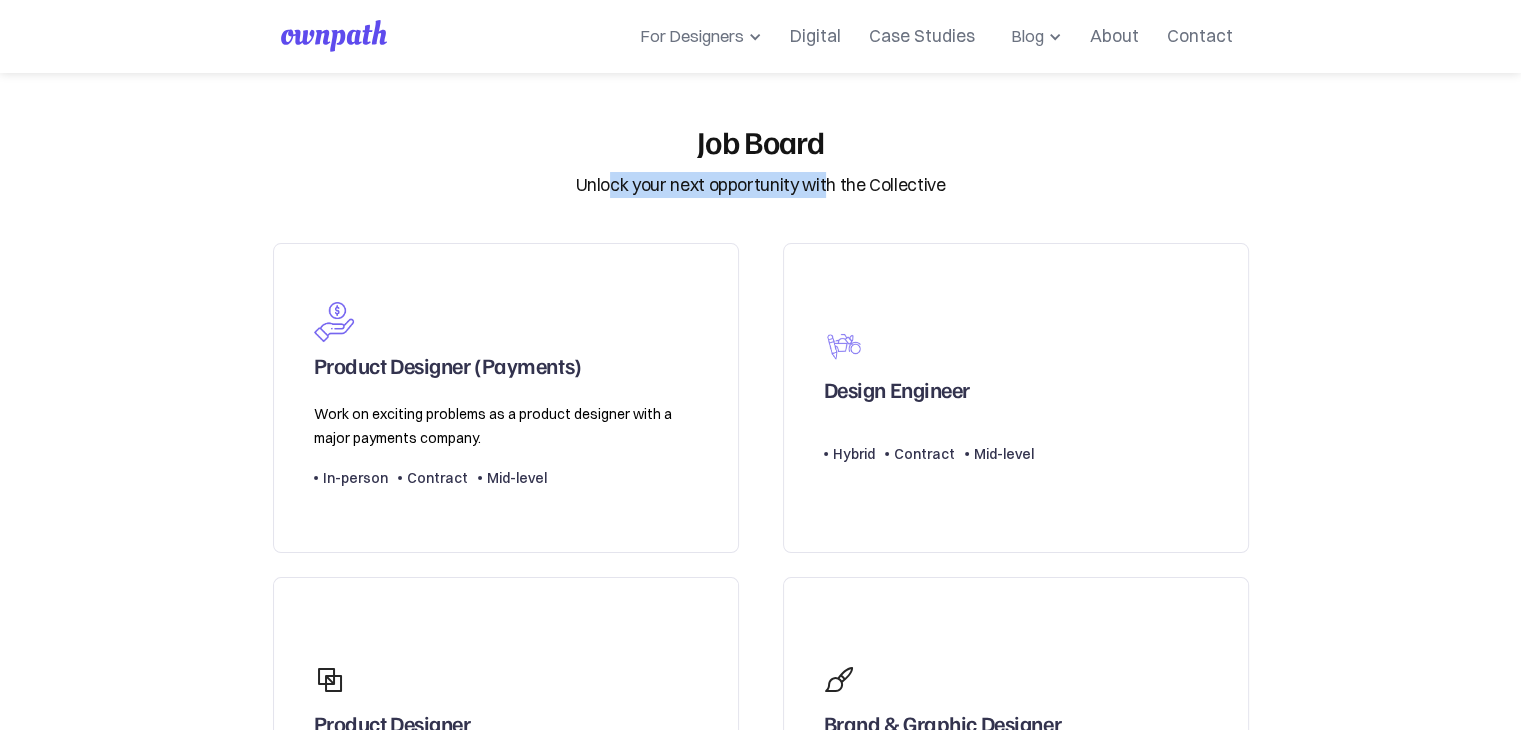drag, startPoint x: 615, startPoint y: 175, endPoint x: 823, endPoint y: 185, distance: 208.24025 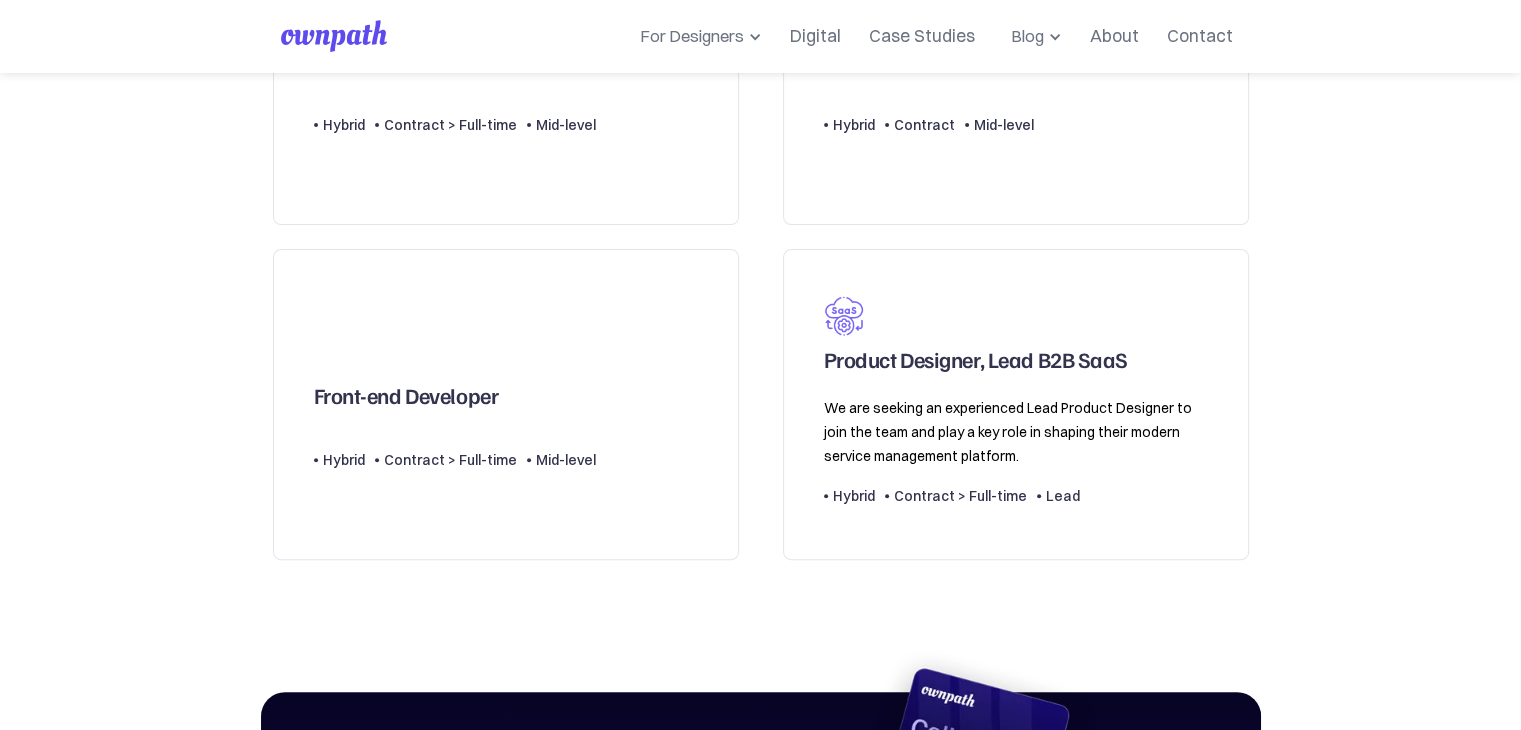 scroll, scrollTop: 694, scrollLeft: 0, axis: vertical 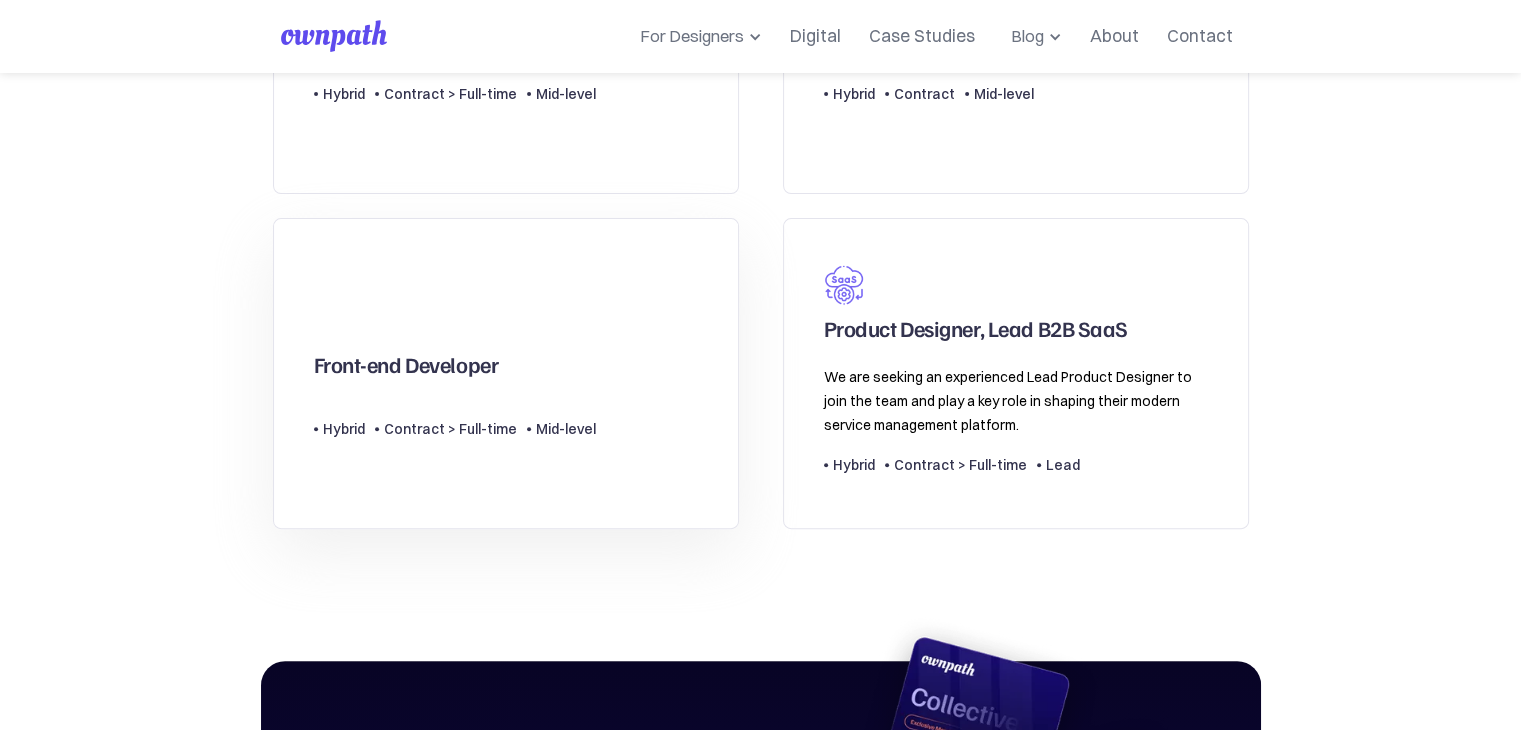 click on "Front-end Developer" at bounding box center [455, 339] 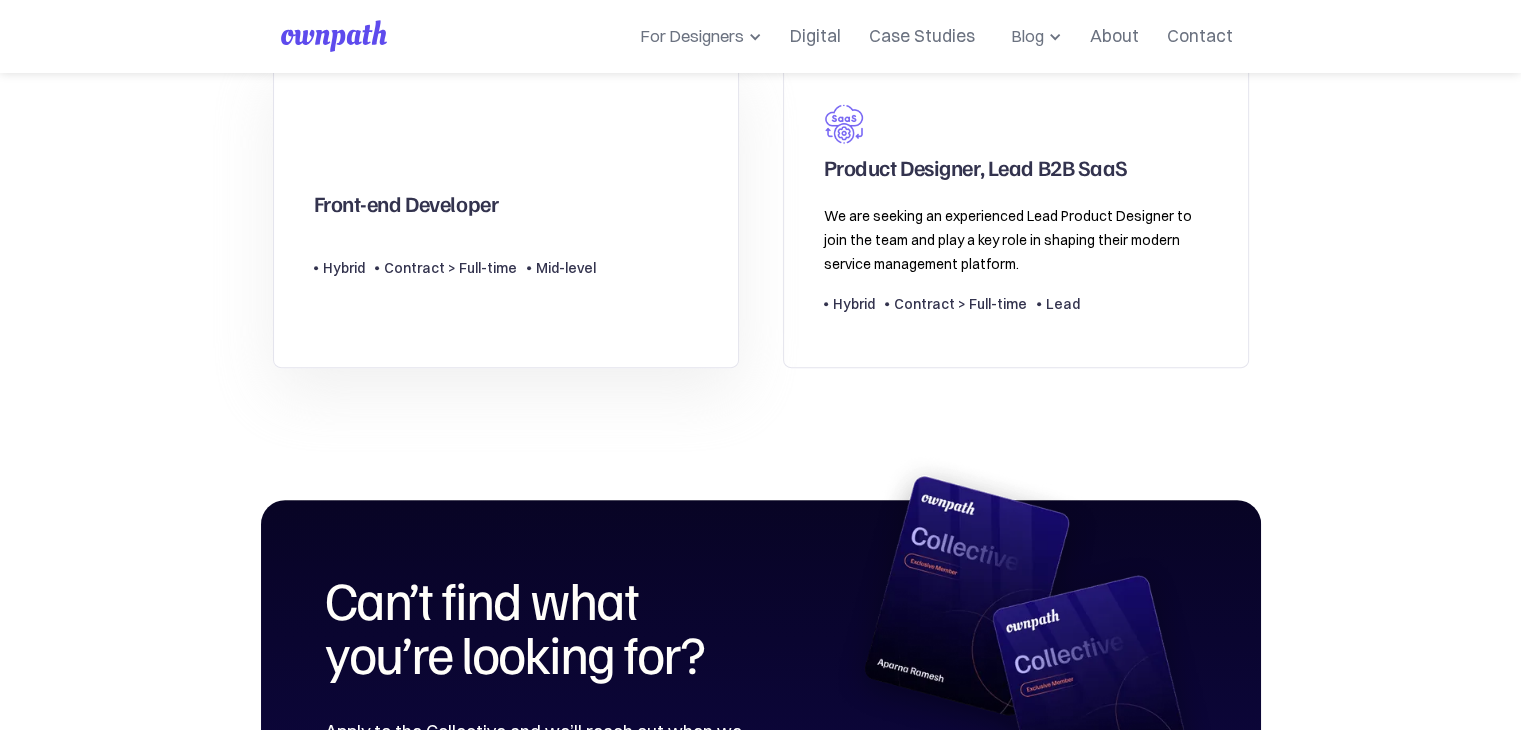scroll, scrollTop: 866, scrollLeft: 0, axis: vertical 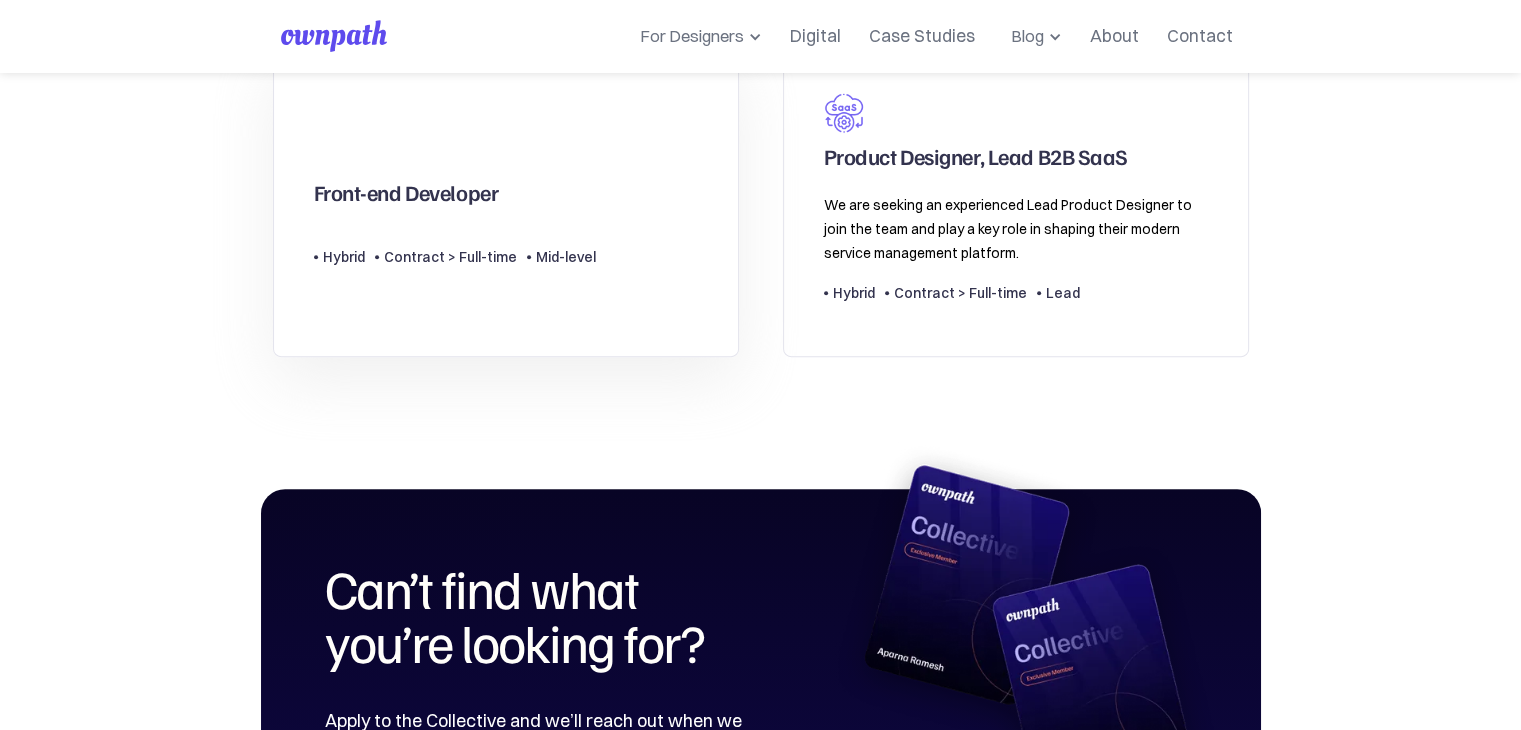 click on "Contract > Full-time" at bounding box center (450, 257) 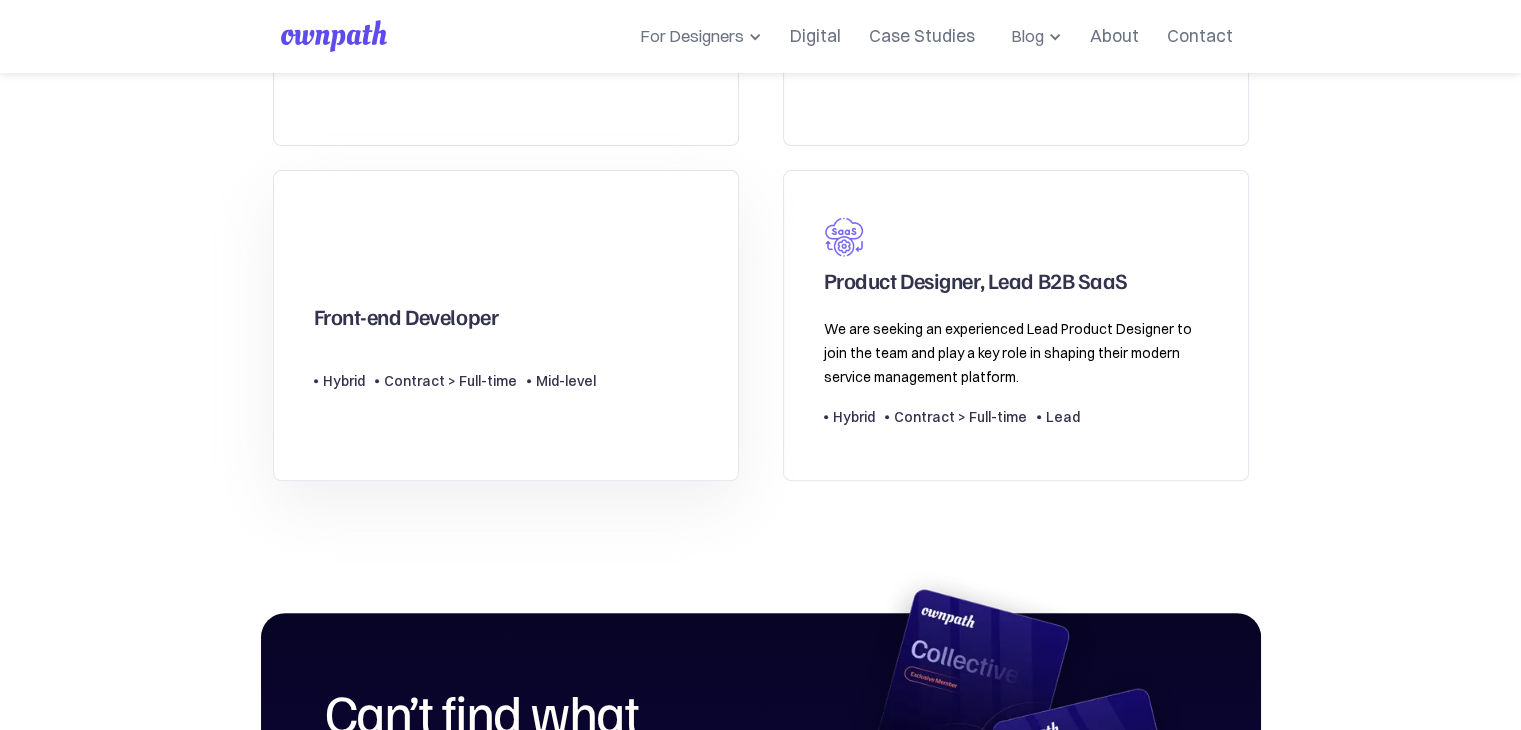 scroll, scrollTop: 743, scrollLeft: 0, axis: vertical 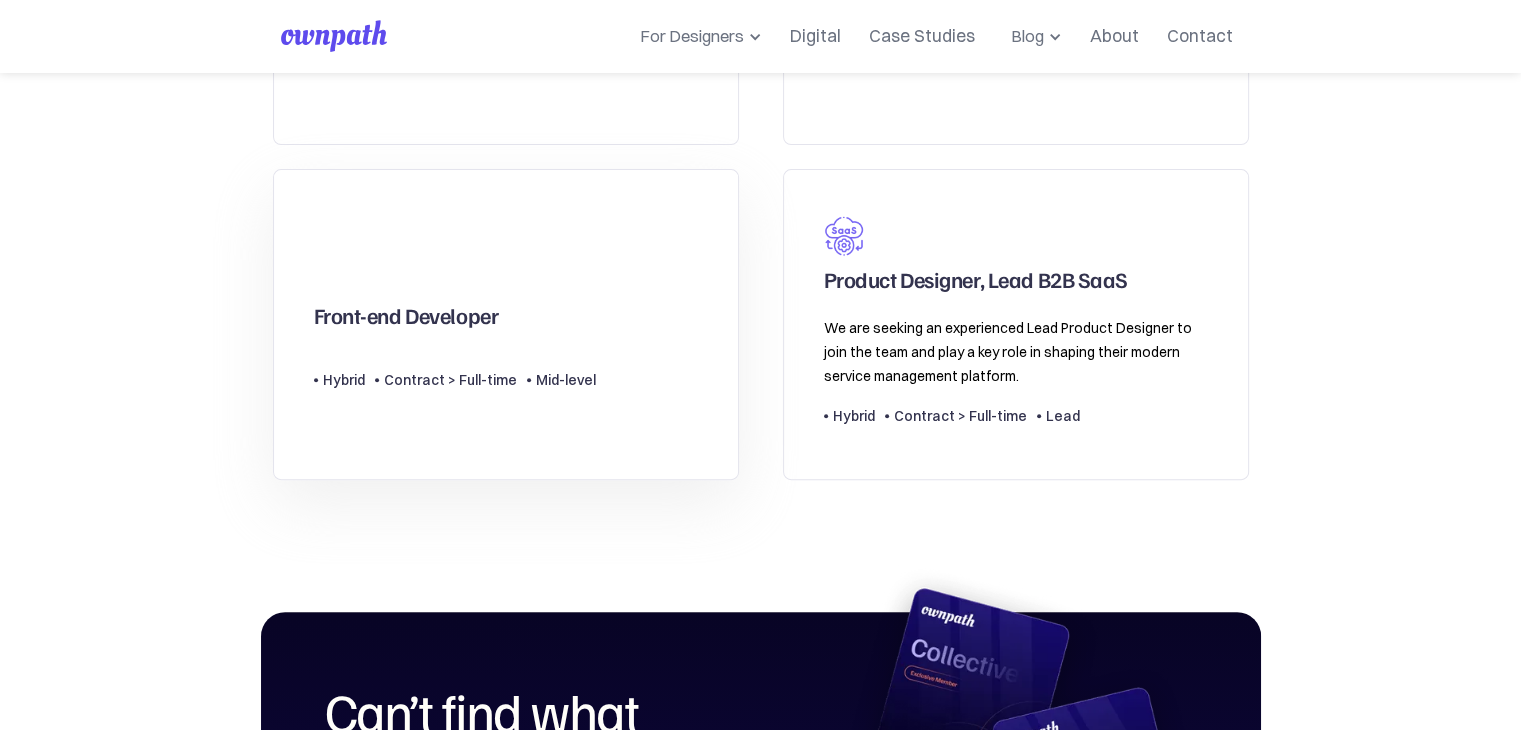 click on "Front-end Developer" at bounding box center (455, 290) 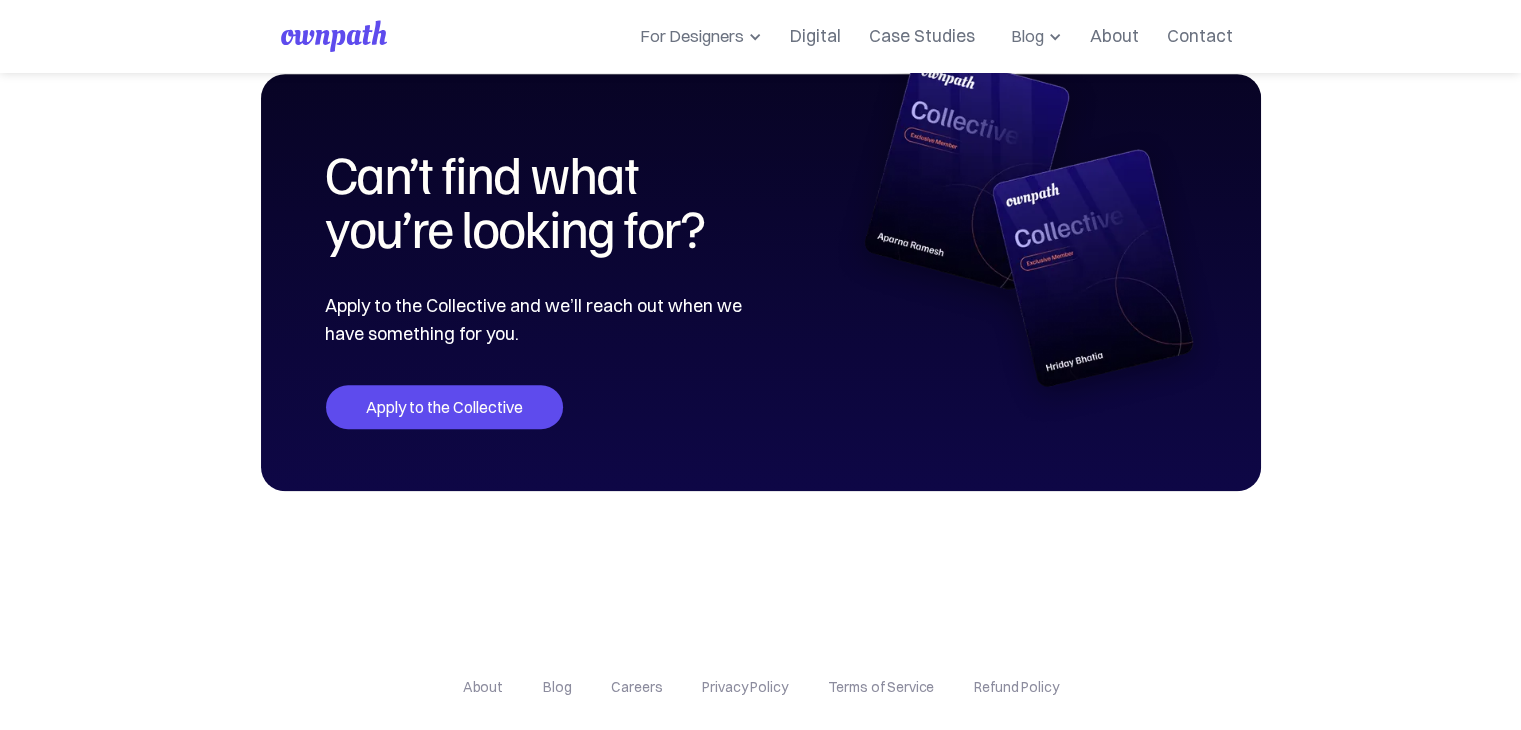 scroll, scrollTop: 1269, scrollLeft: 0, axis: vertical 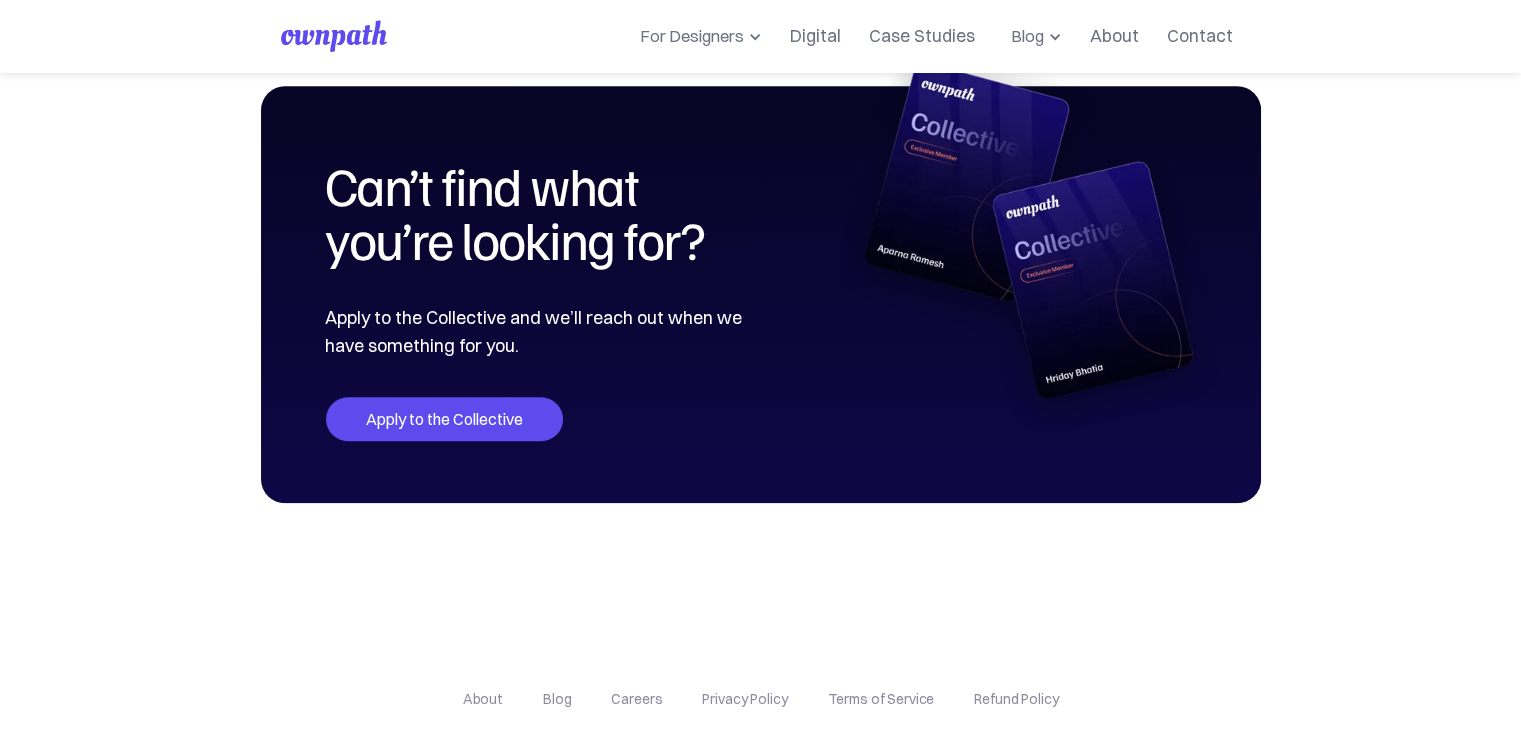 click on "Apply to the Collective" at bounding box center [444, 419] 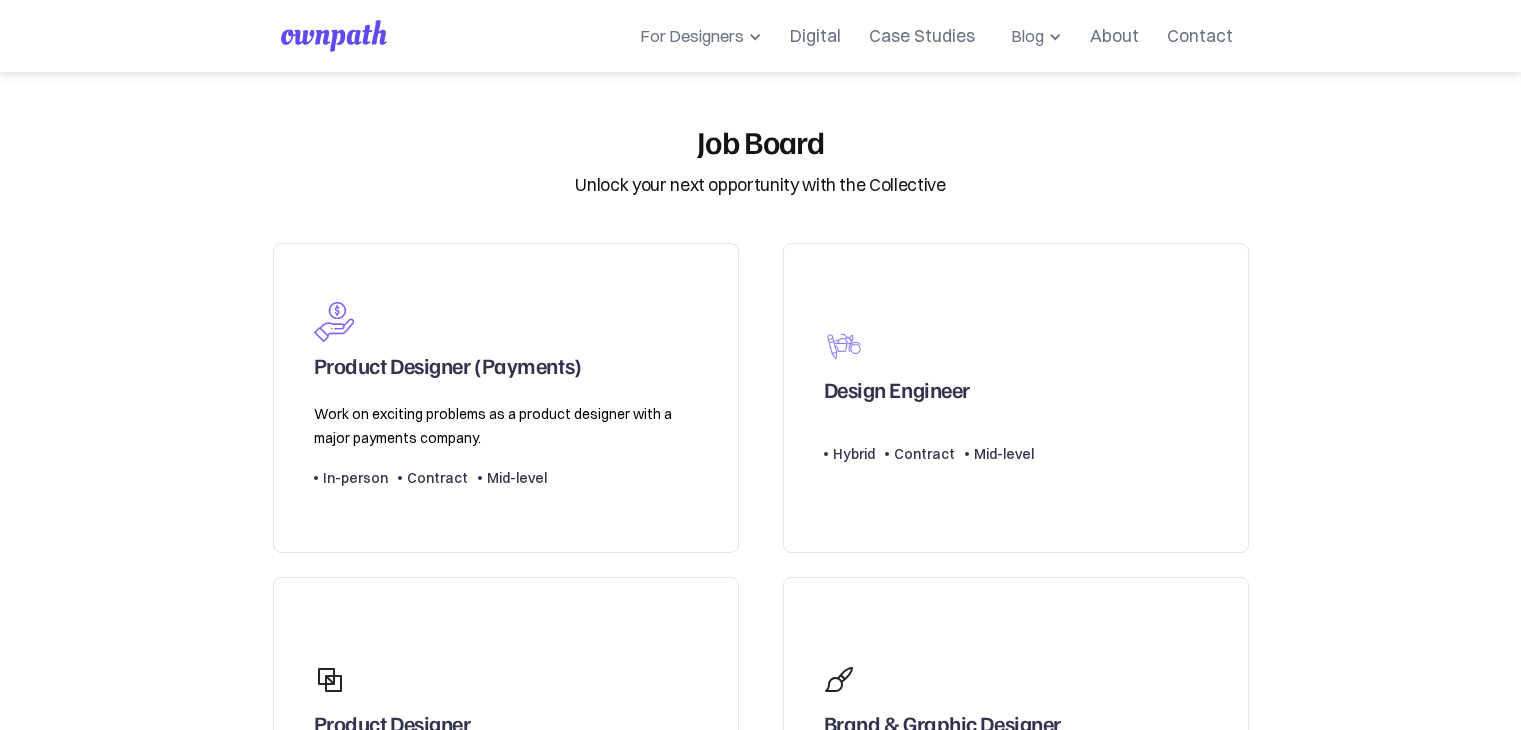 scroll, scrollTop: 0, scrollLeft: 0, axis: both 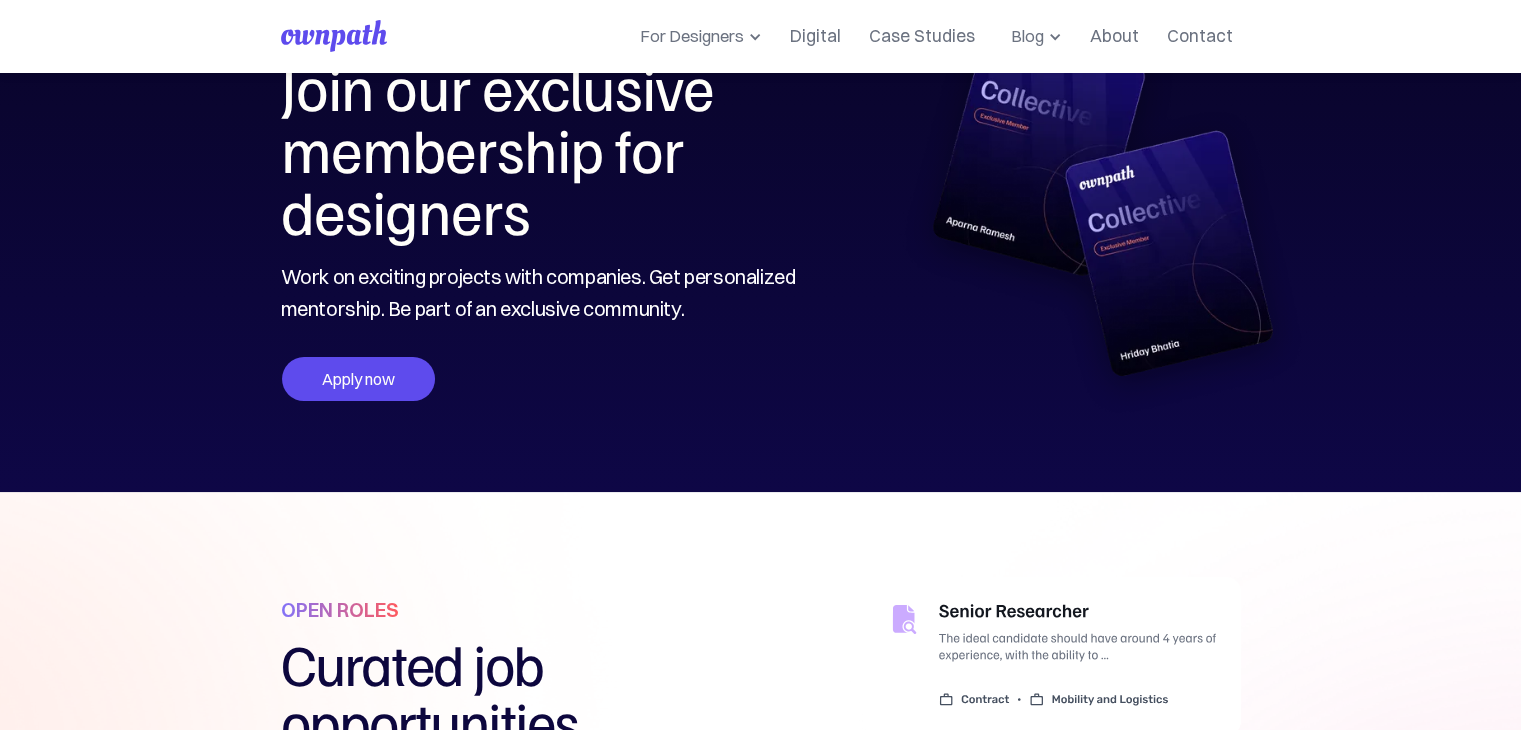 click on "Apply now" at bounding box center (358, 379) 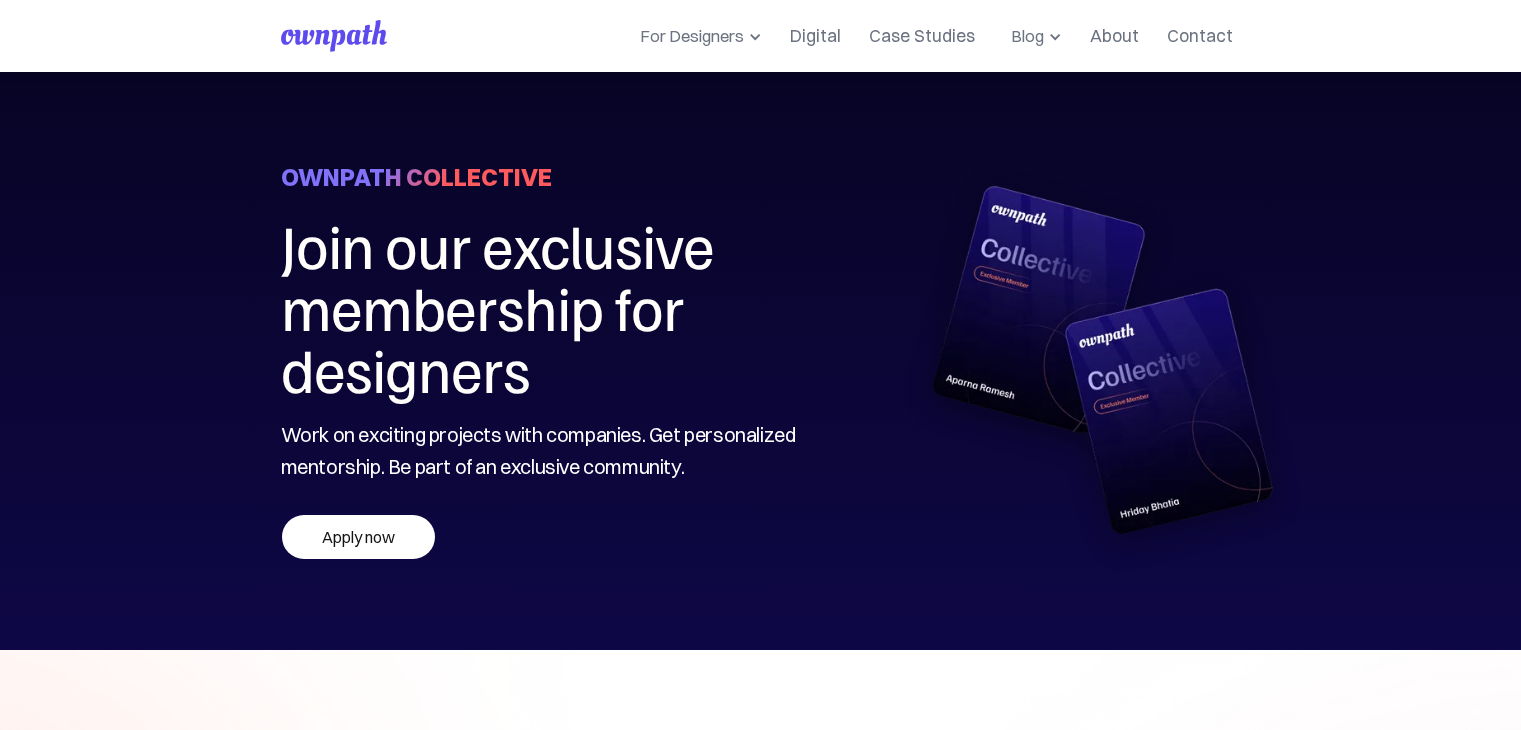 scroll, scrollTop: 158, scrollLeft: 0, axis: vertical 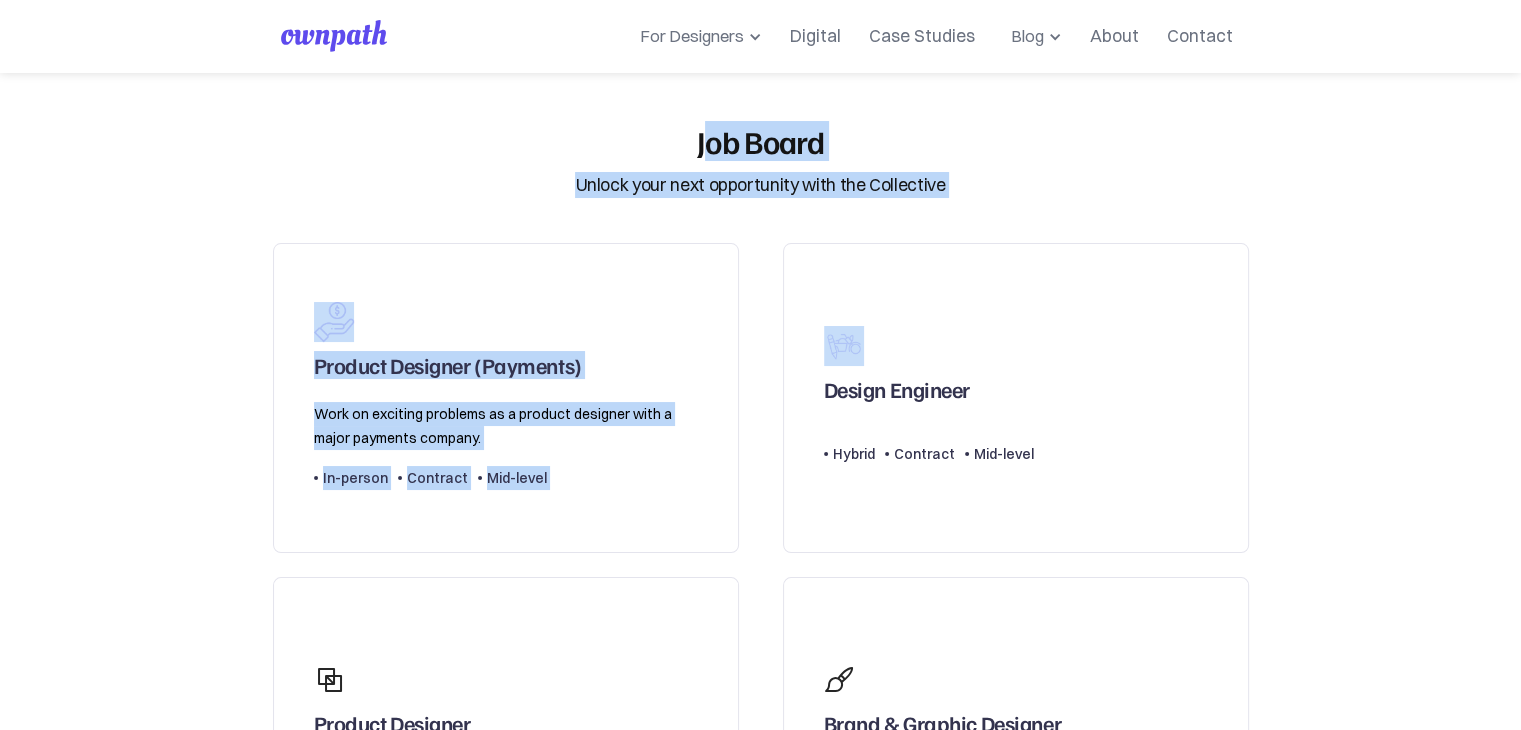 drag, startPoint x: 702, startPoint y: 151, endPoint x: 927, endPoint y: 200, distance: 230.27374 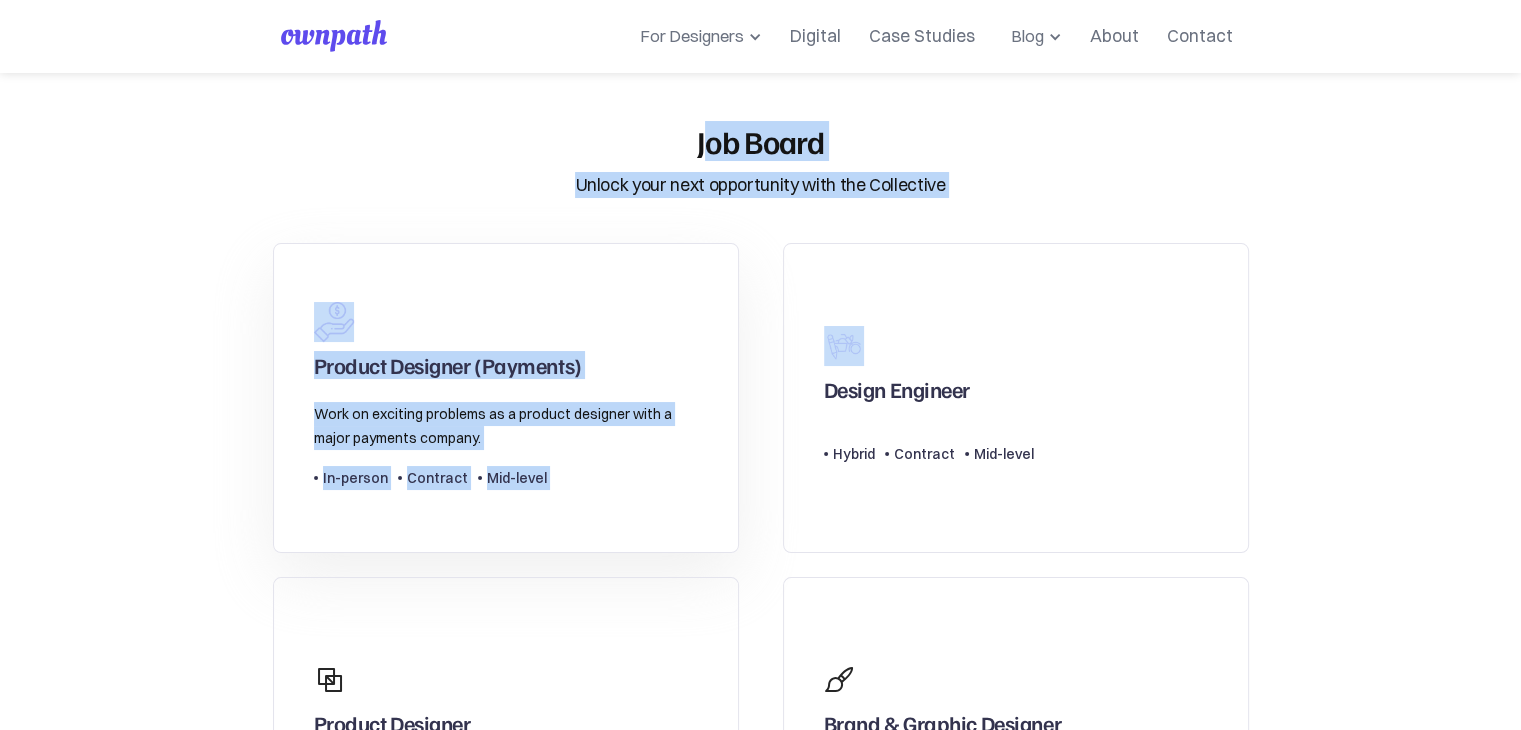 click on "Product Designer (Payments) Work on exciting problems as a product designer with a major payments company. Type Level In-person Contract Mid-level" at bounding box center [506, 398] 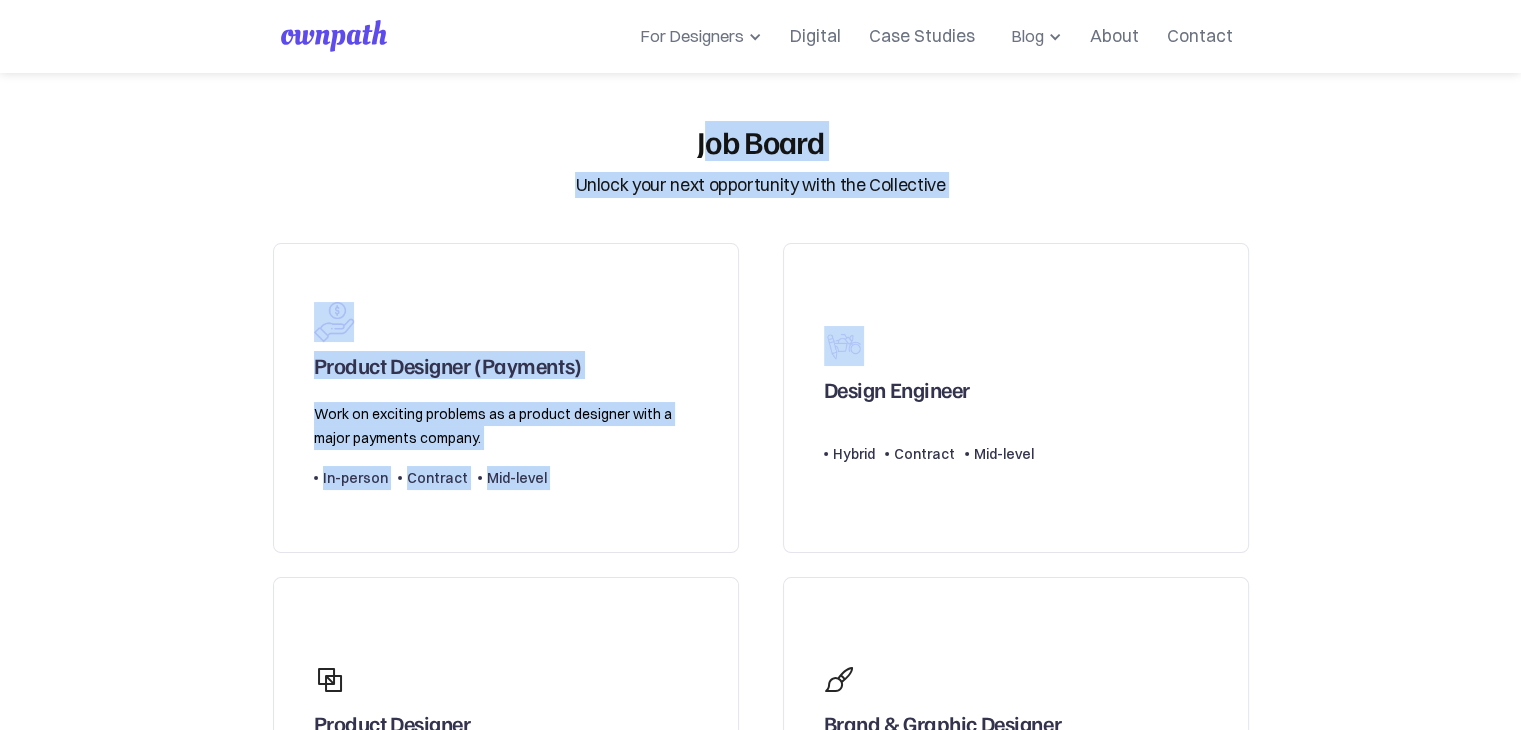 click on "Job Board Unlock your next opportunity with the Collective Product Designer (Payments) Work on exciting problems as a product designer with a major payments company. Type Level In-person Contract Mid-level Design Engineer  Type Level Hybrid Contract Mid-level Product Designer Type Level Hybrid Contract > Full-time Mid-level Brand & Graphic Designer Type Level Hybrid Contract Mid-level Front-end Developer Type Level Hybrid Contract > Full-time Mid-level Product Designer, Lead B2B SaaS We are seeking an experienced Lead Product Designer to join the team and play a key role in shaping their modern service management platform. Type Level Hybrid Contract > Full-time Lead Can’t find what you’re looking for?  Apply to the Collective and we’ll reach out when we have something for you. Apply to the Collective" at bounding box center [761, 1007] 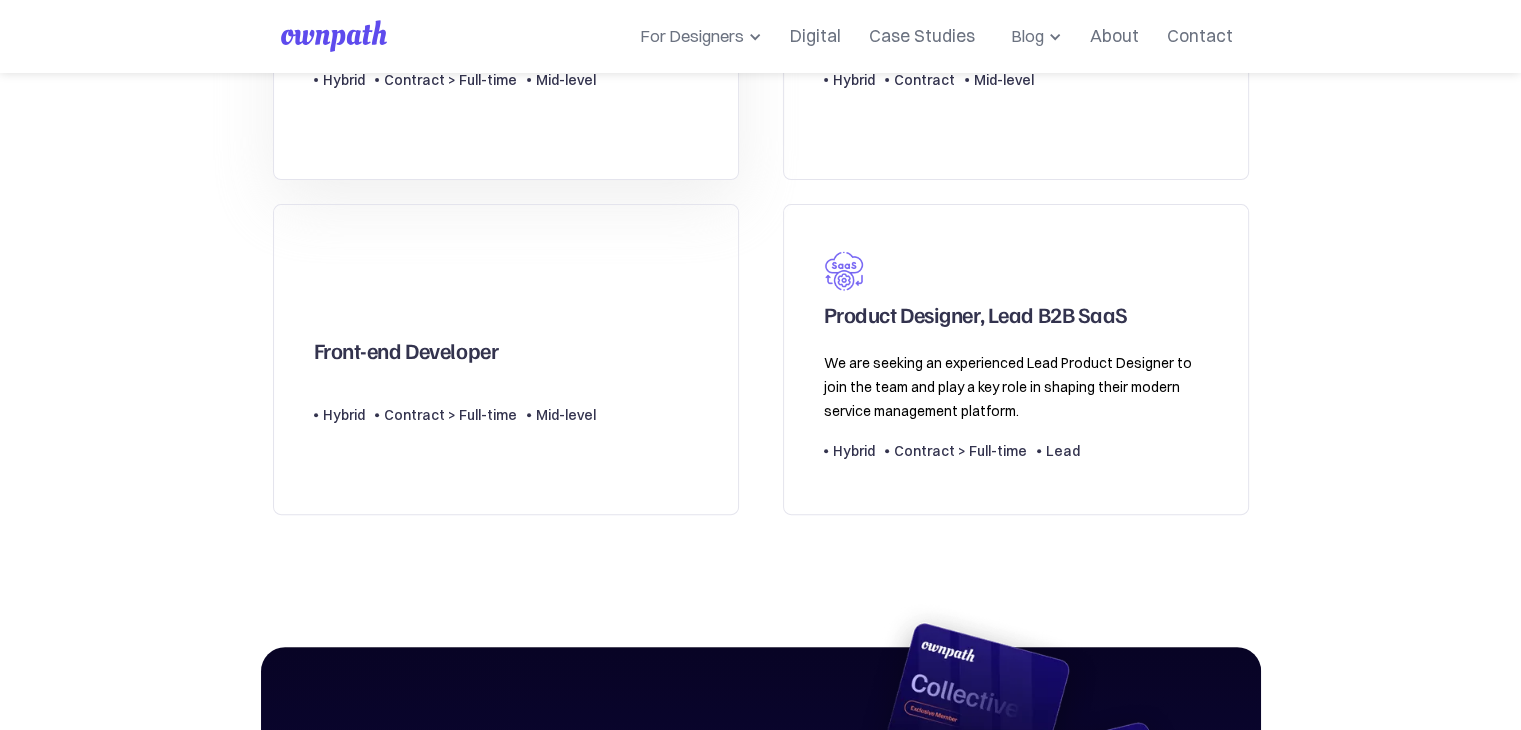 scroll, scrollTop: 710, scrollLeft: 0, axis: vertical 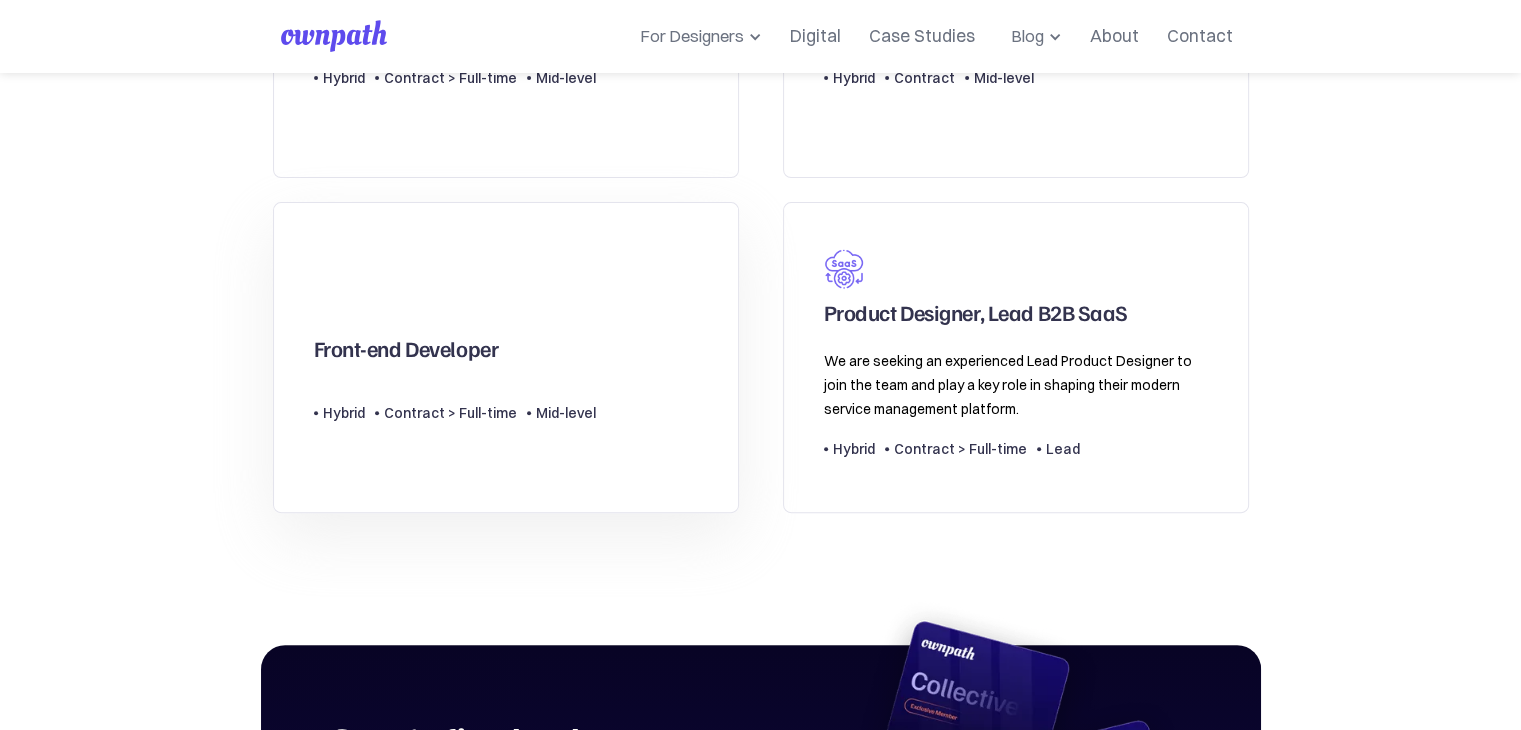 click on "Front-end Developer" at bounding box center [406, 353] 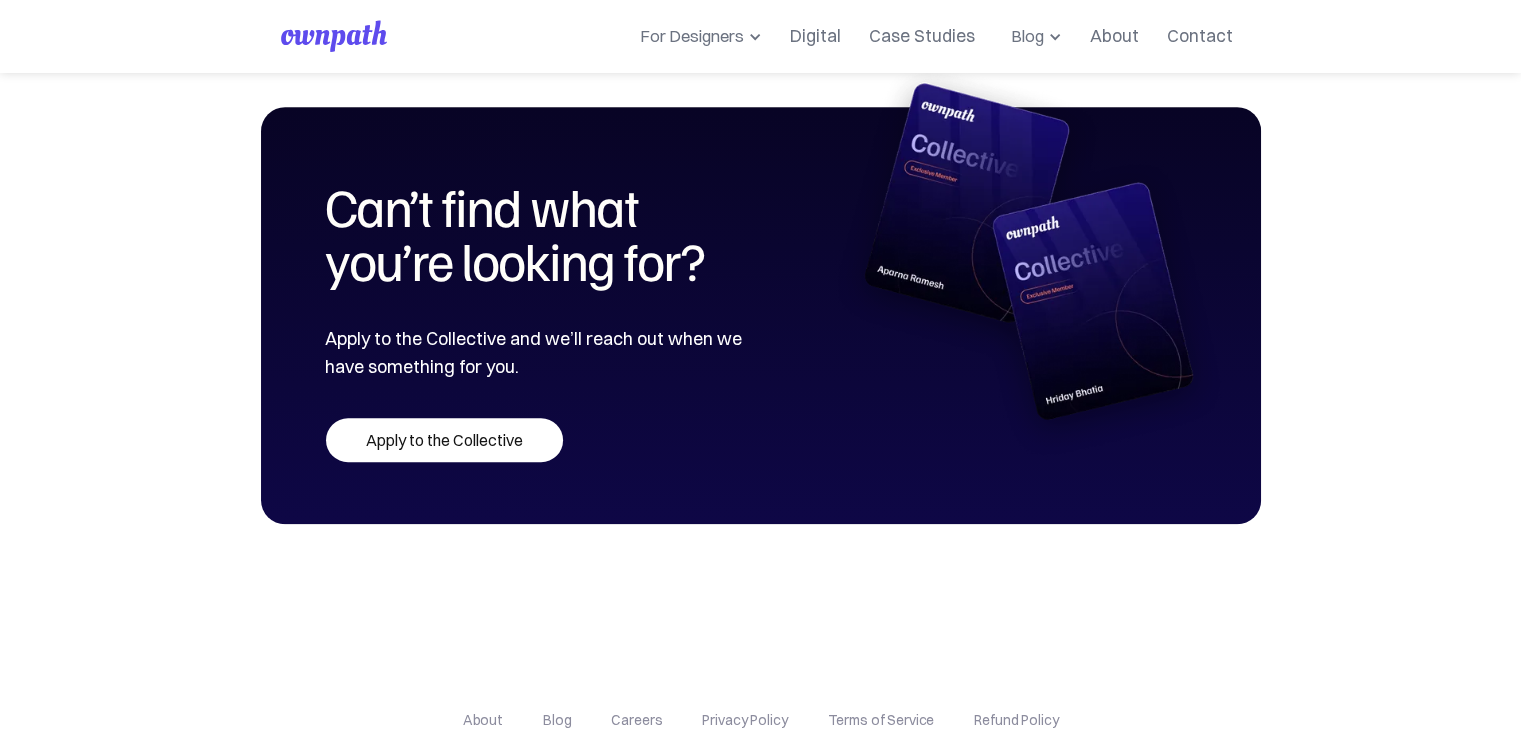 scroll, scrollTop: 1252, scrollLeft: 0, axis: vertical 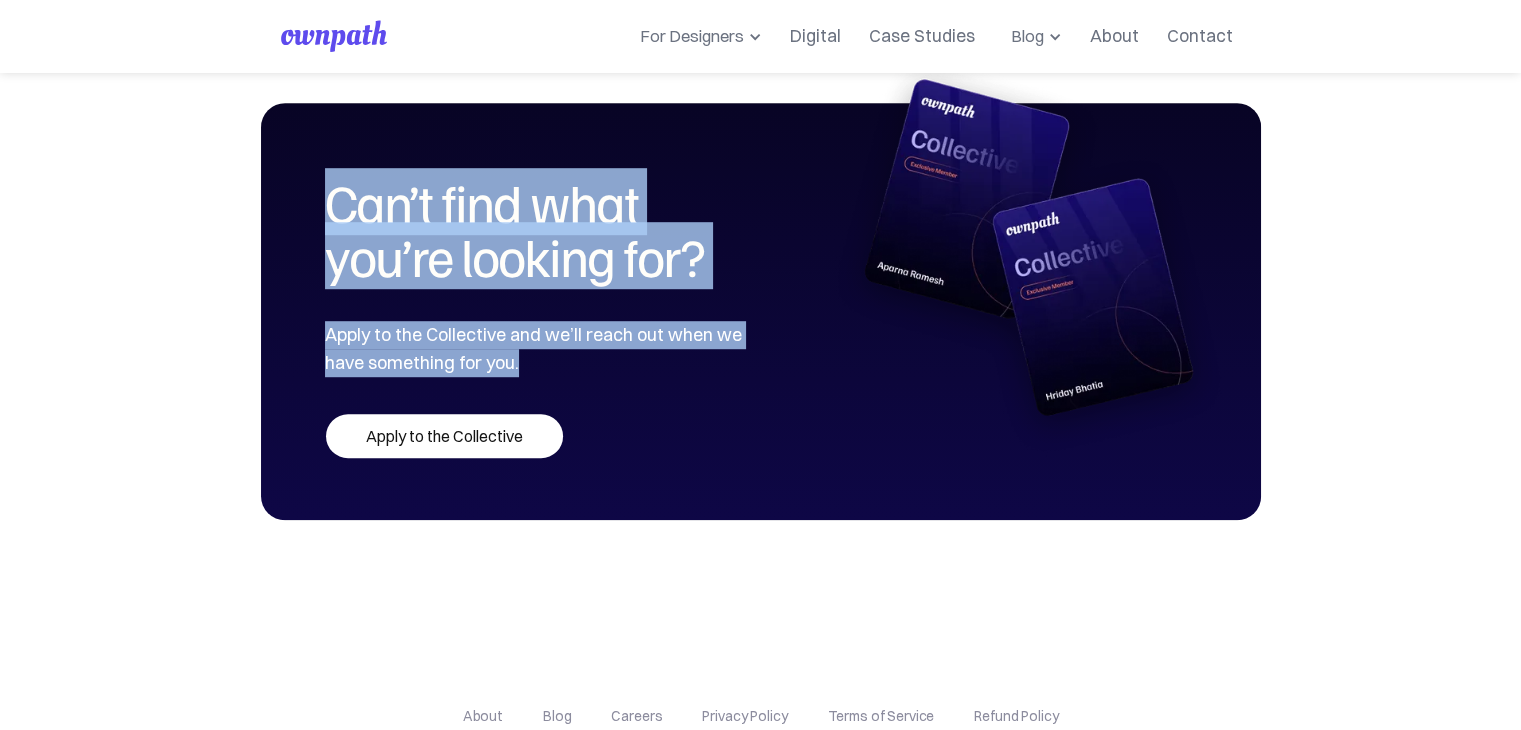 drag, startPoint x: 323, startPoint y: 215, endPoint x: 715, endPoint y: 368, distance: 420.8004 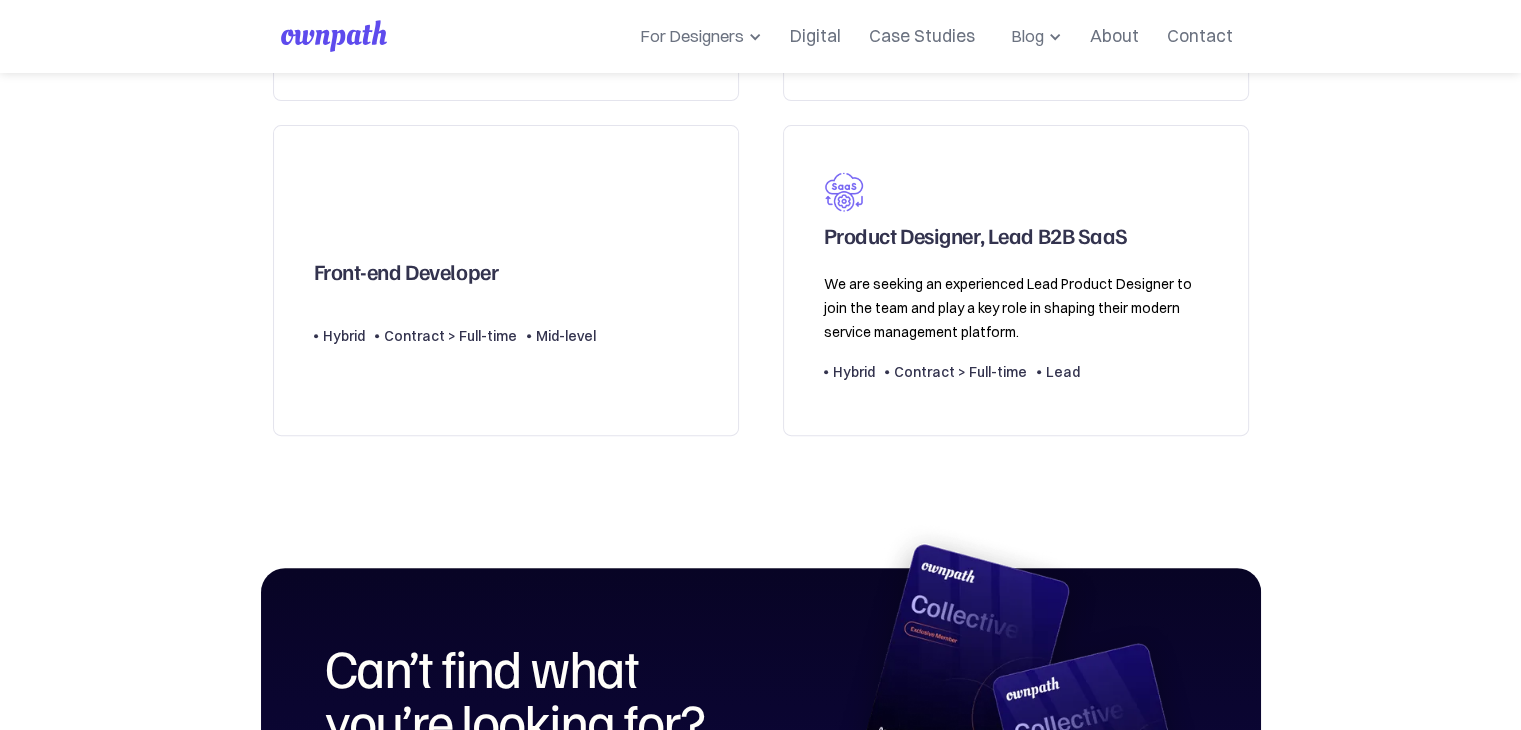 scroll, scrollTop: 780, scrollLeft: 0, axis: vertical 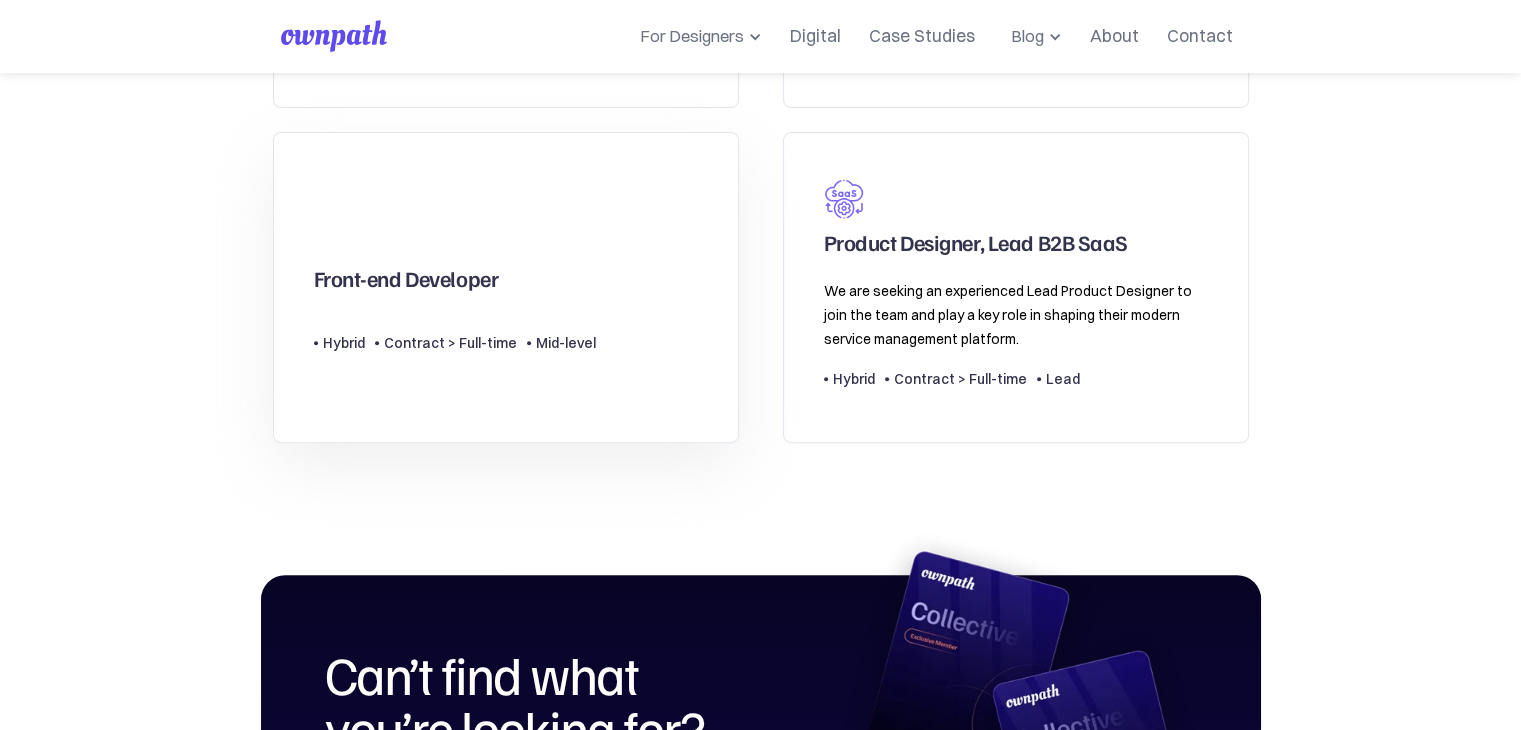 click on "Front-end Developer Type Level Hybrid Contract > Full-time Mid-level" at bounding box center (455, 287) 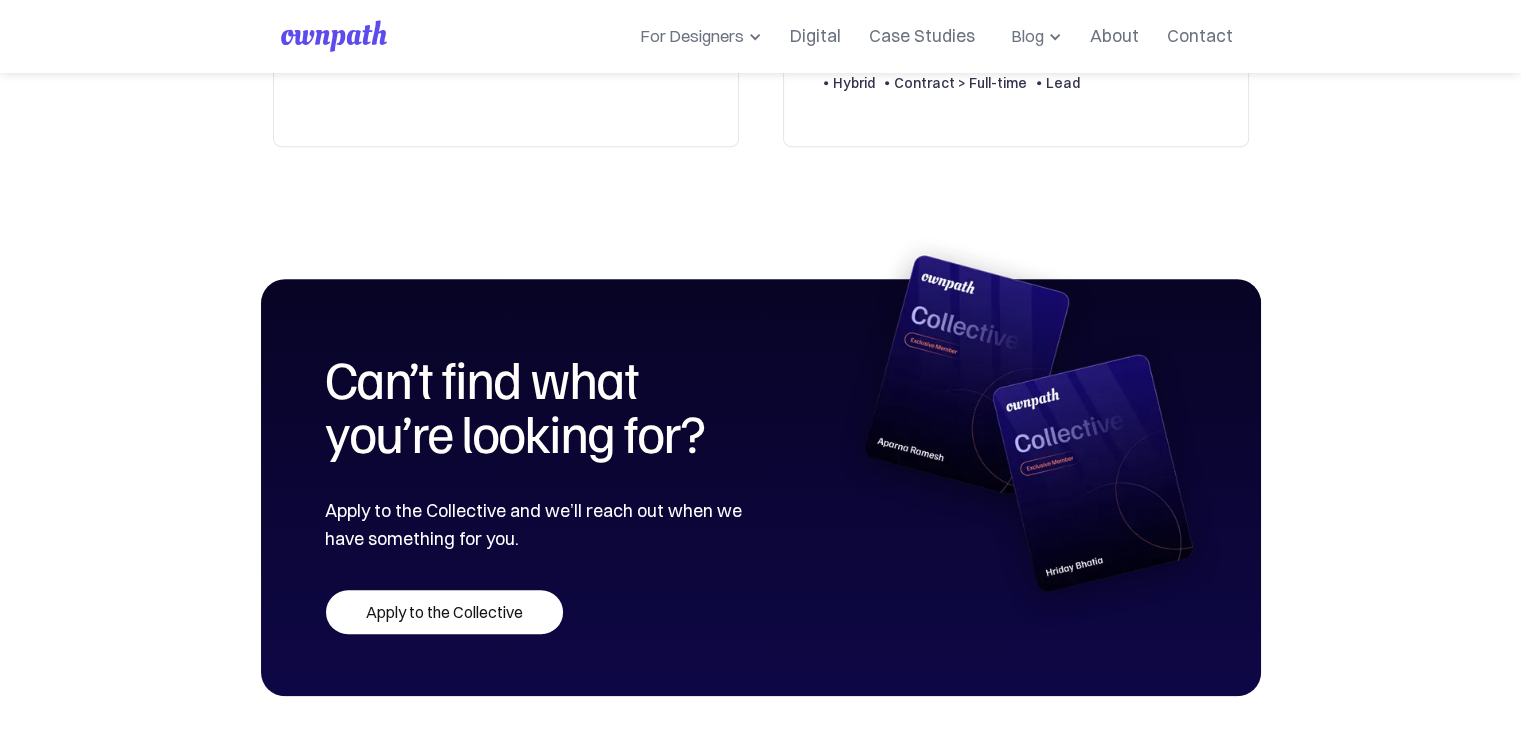 scroll, scrollTop: 1078, scrollLeft: 0, axis: vertical 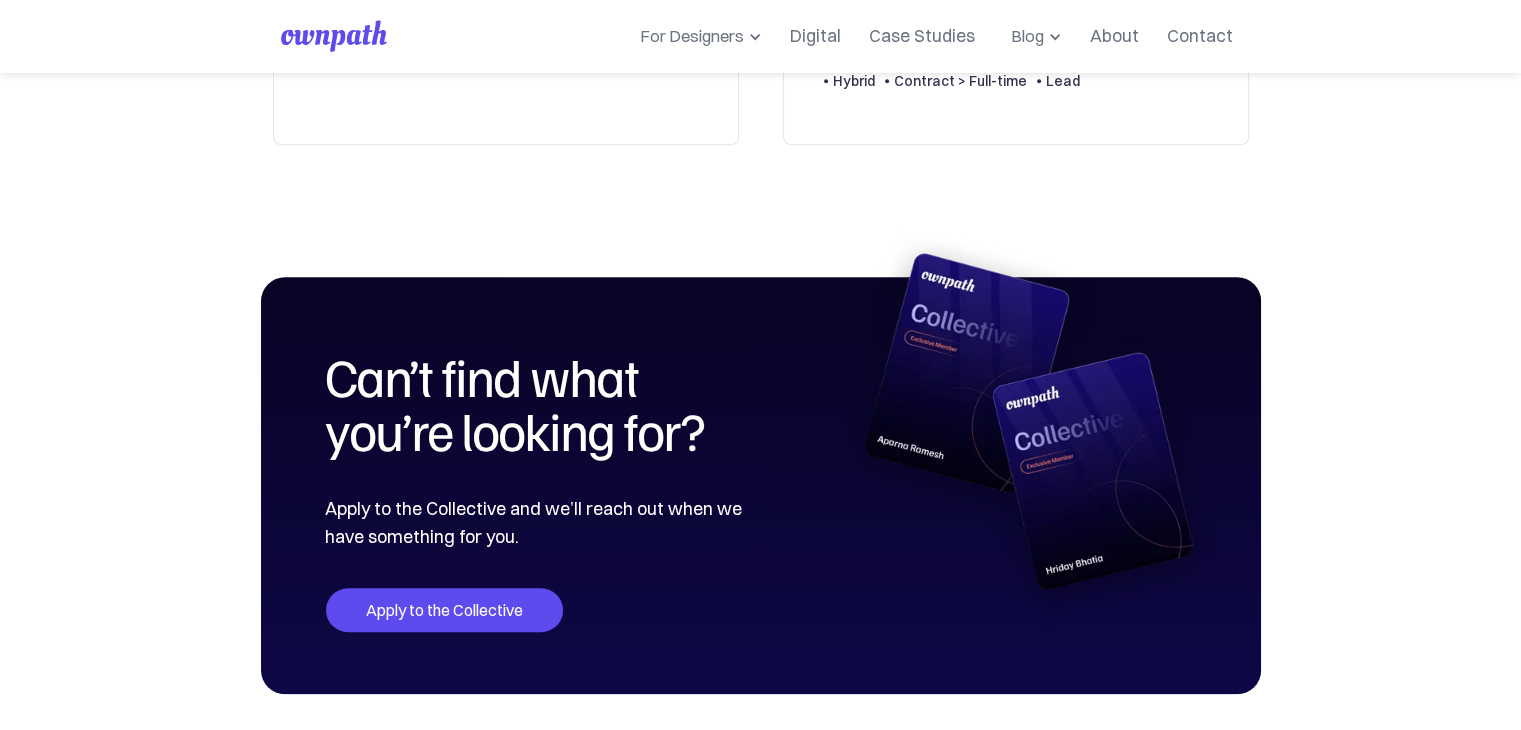 click on "Apply to the Collective" at bounding box center [444, 610] 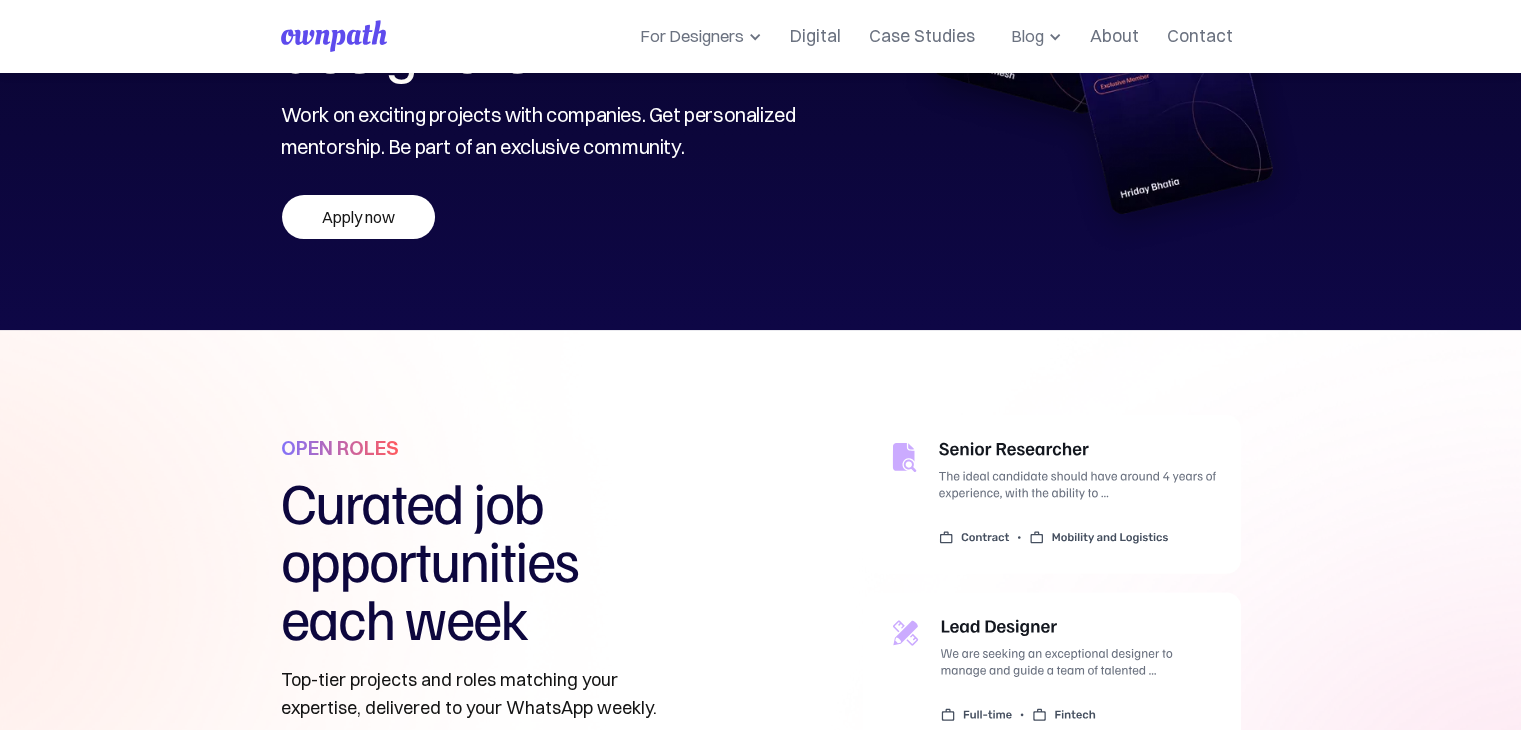 scroll, scrollTop: 0, scrollLeft: 0, axis: both 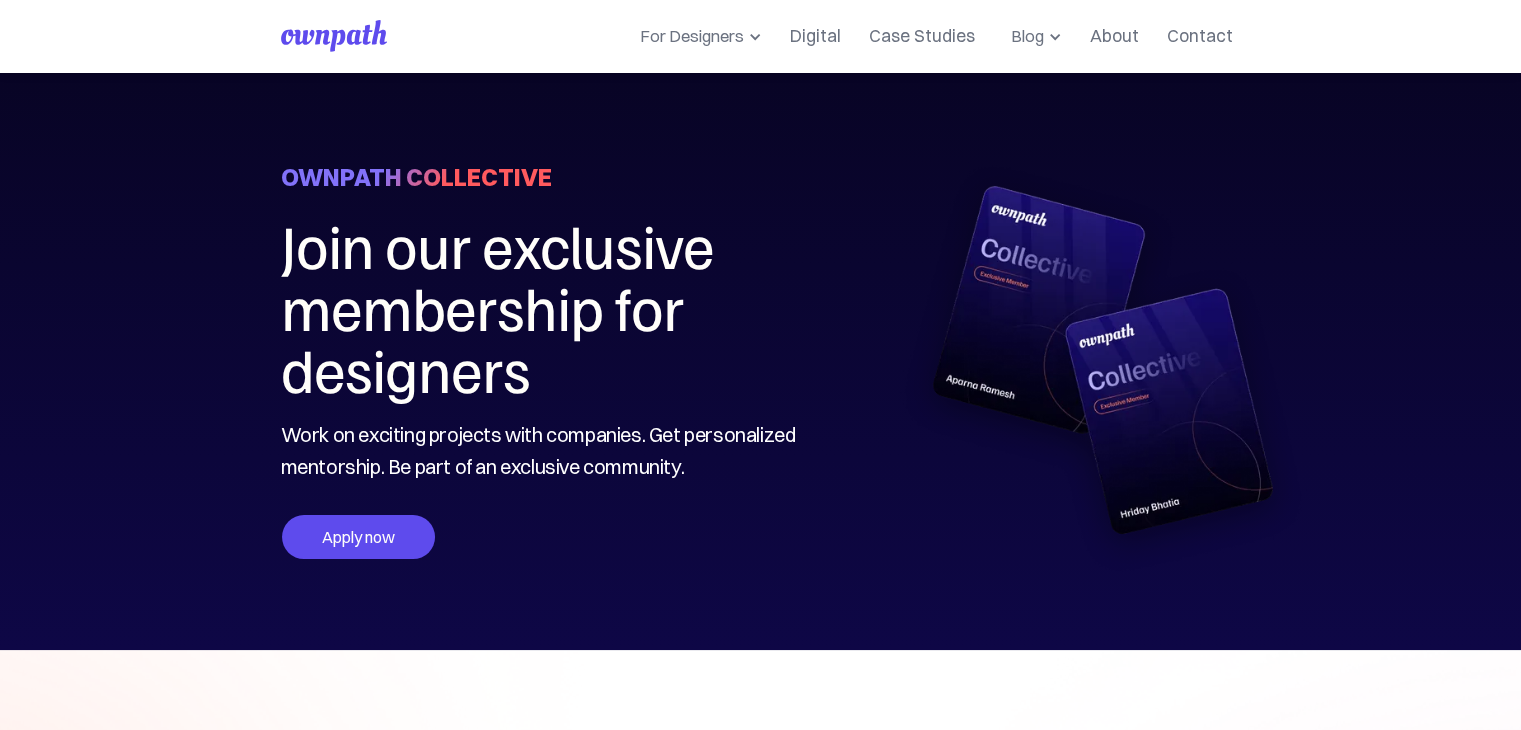 click on "Apply now" at bounding box center (358, 537) 